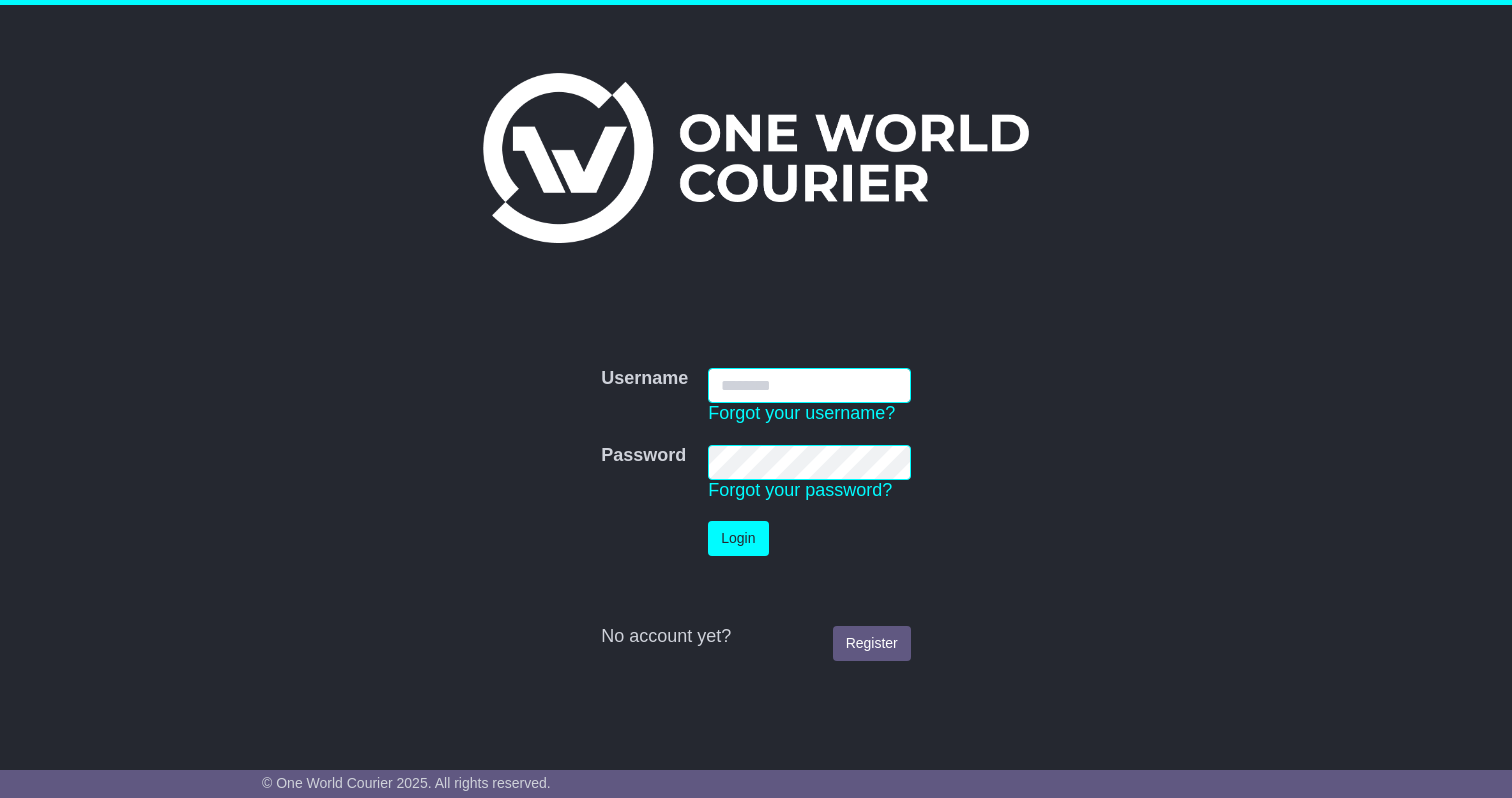 scroll, scrollTop: 0, scrollLeft: 0, axis: both 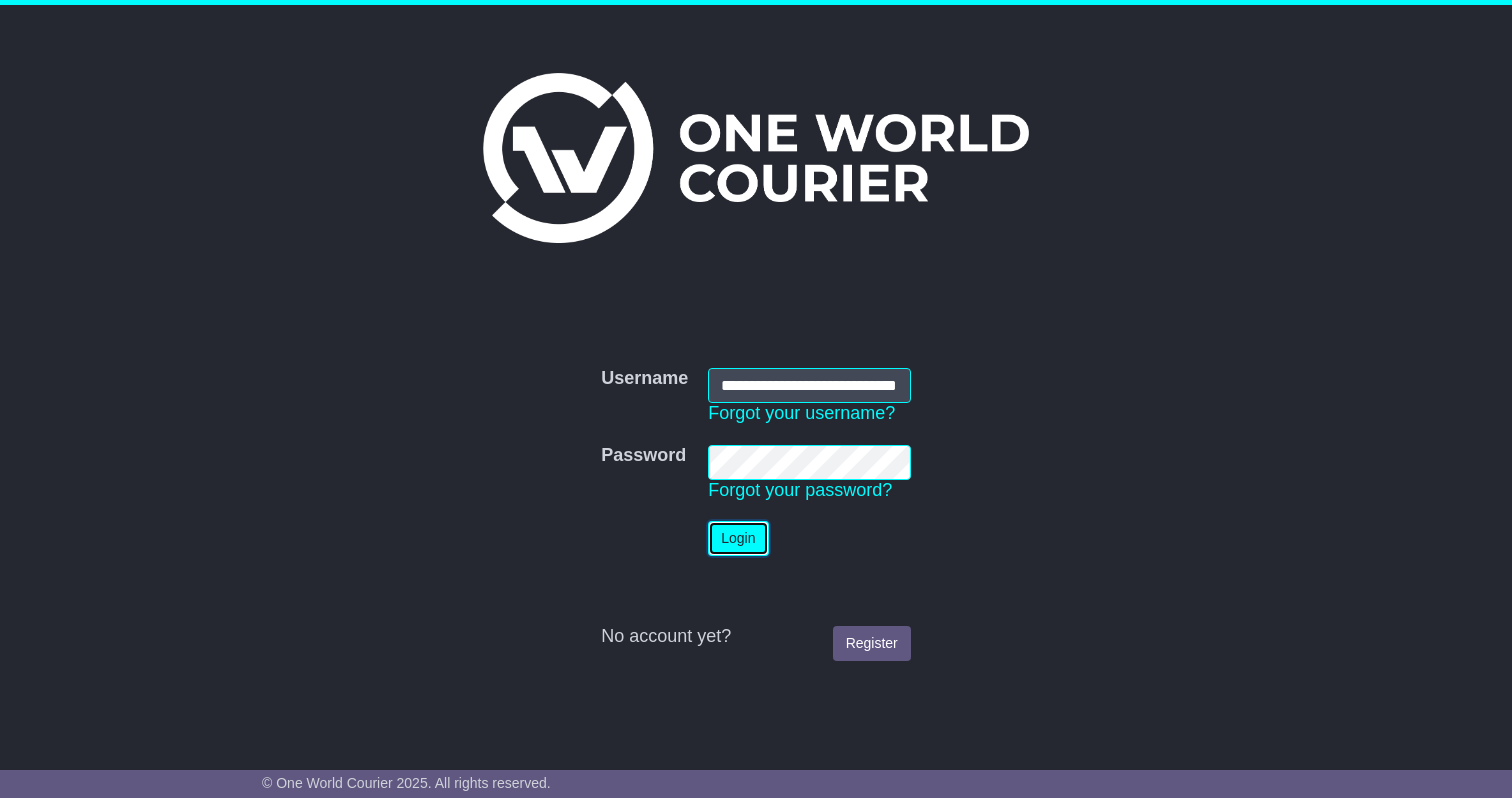 click on "Login" at bounding box center (738, 538) 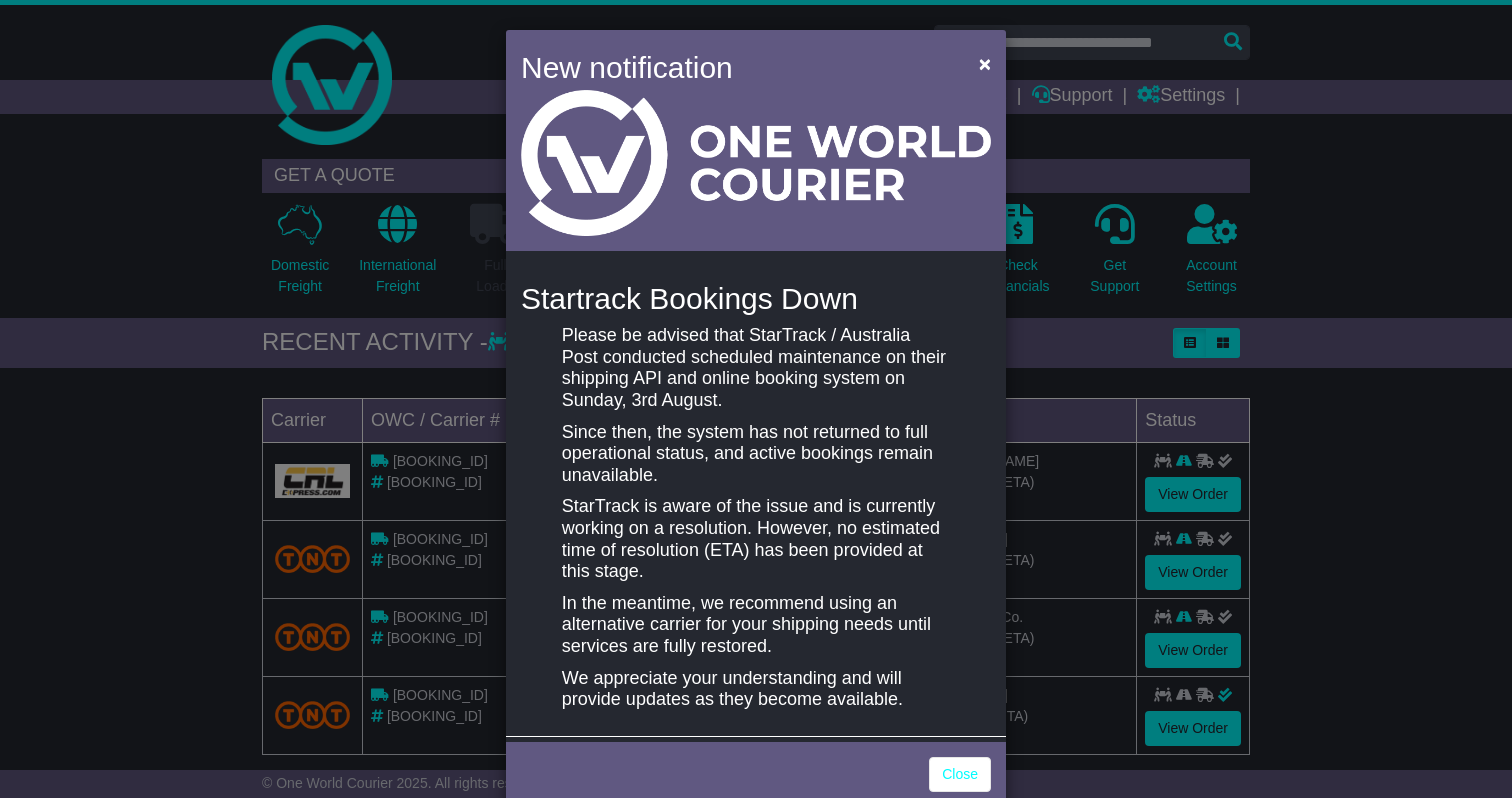 scroll, scrollTop: 0, scrollLeft: 0, axis: both 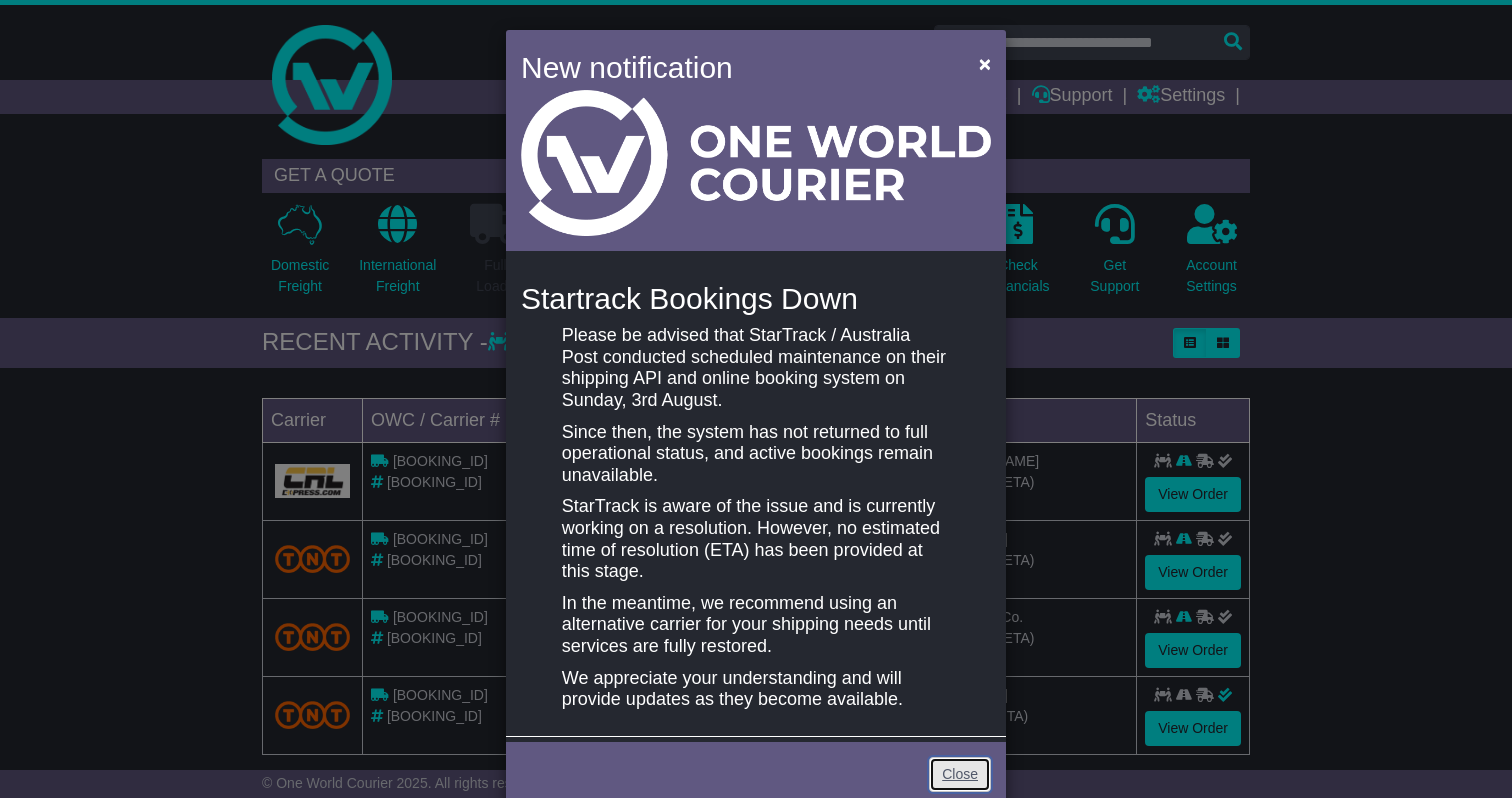click on "Close" at bounding box center [960, 774] 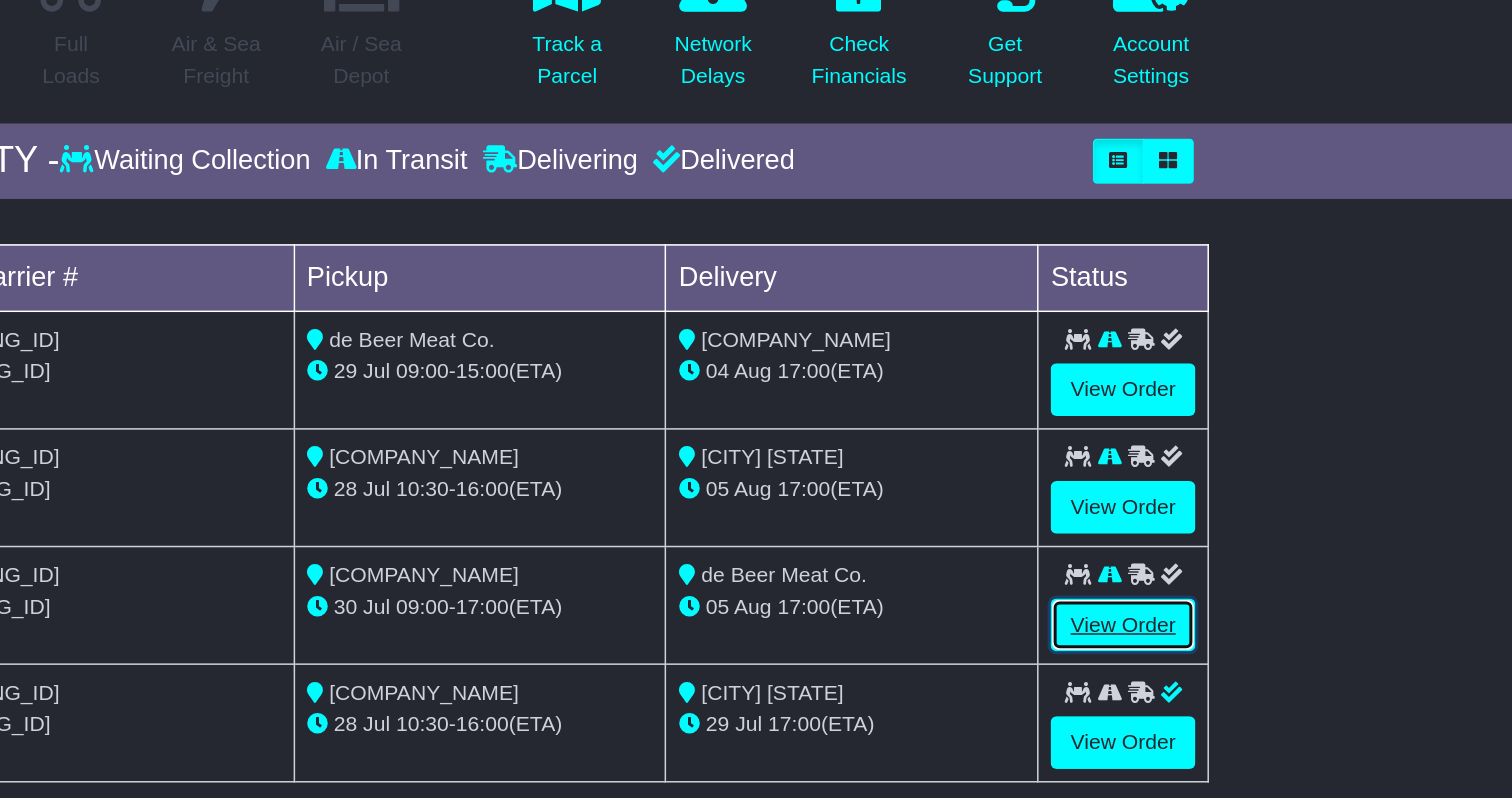 click on "View Order" at bounding box center (1193, 650) 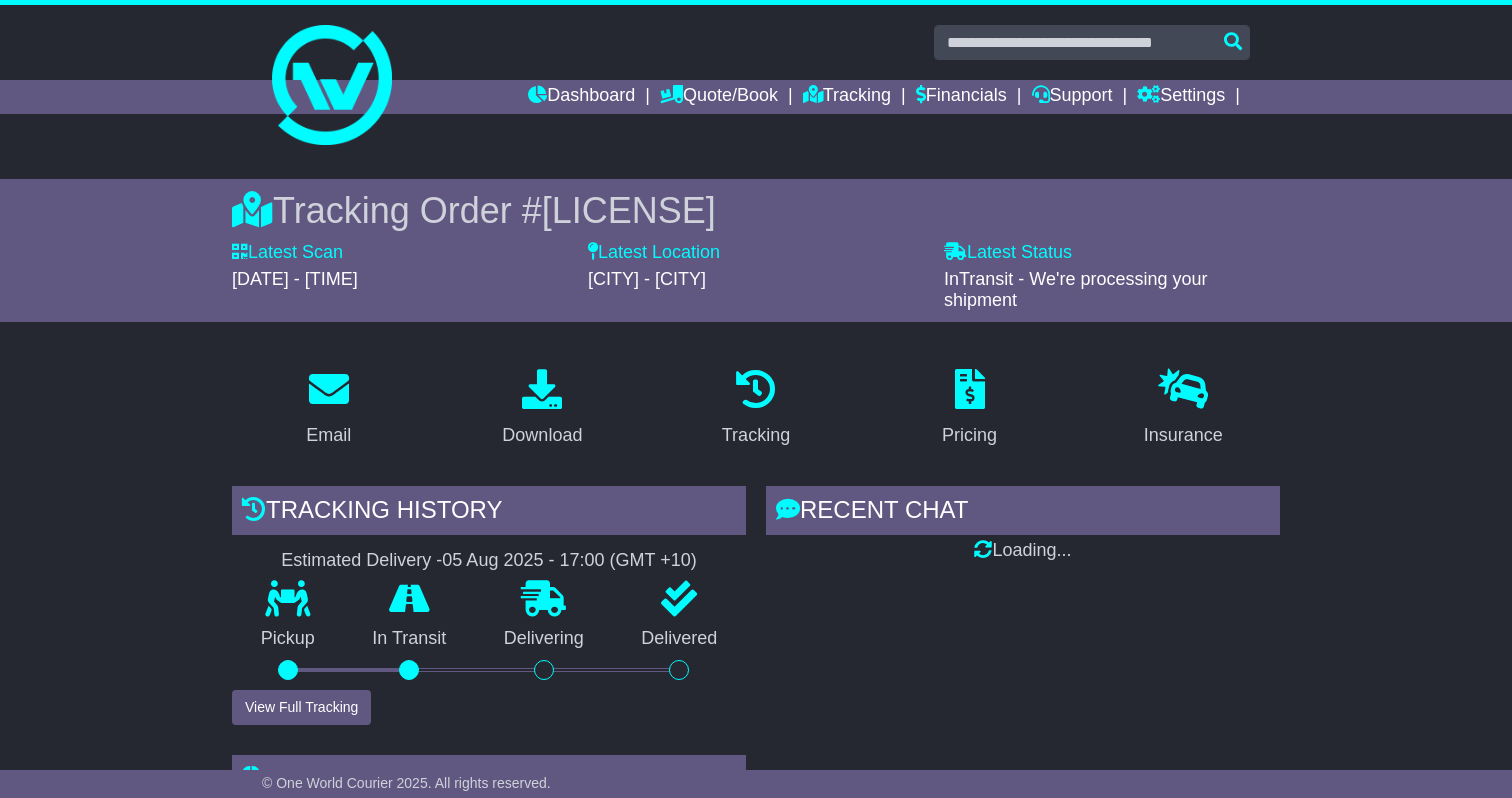 scroll, scrollTop: 0, scrollLeft: 0, axis: both 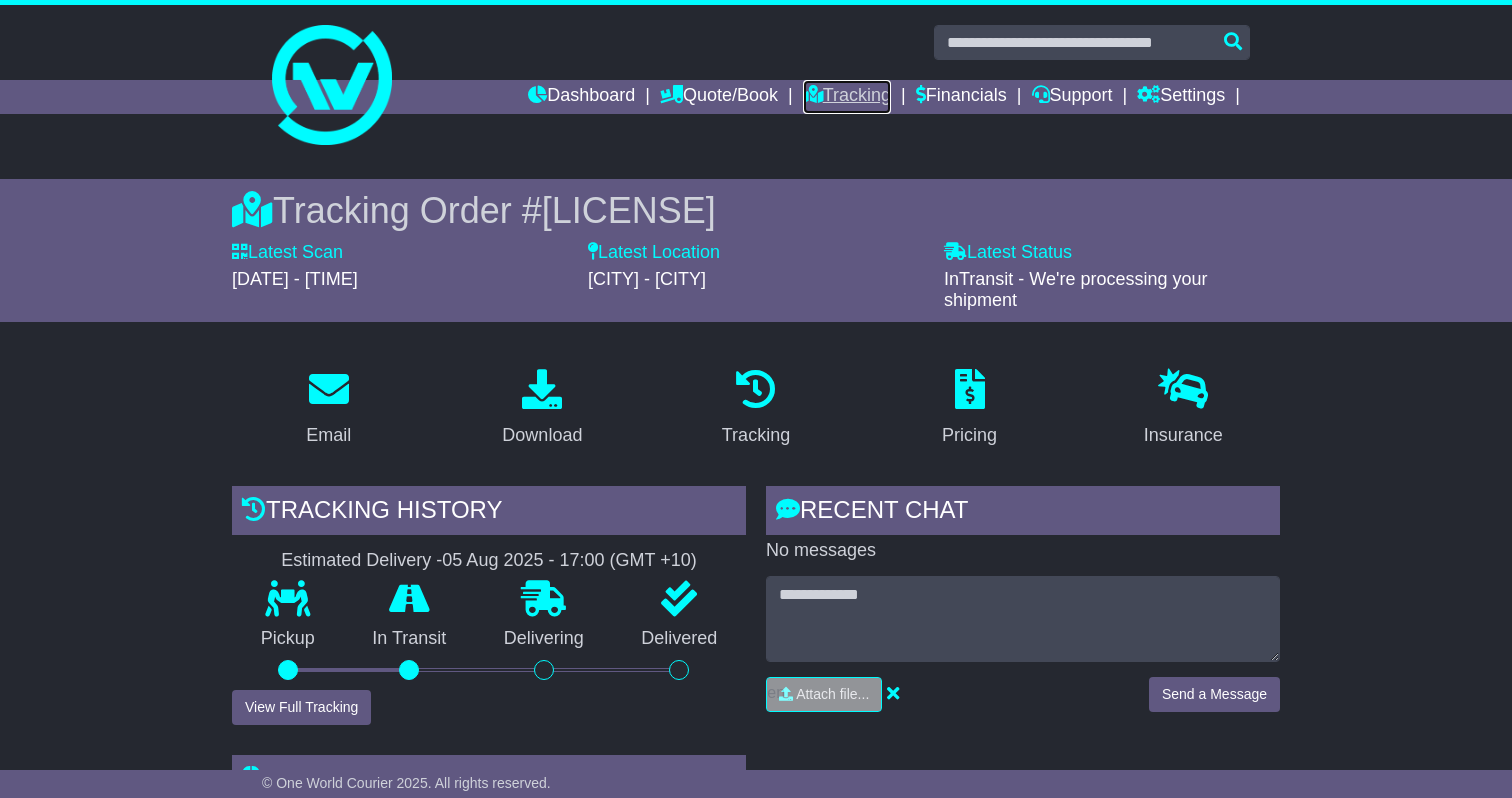 click on "Tracking" at bounding box center (847, 97) 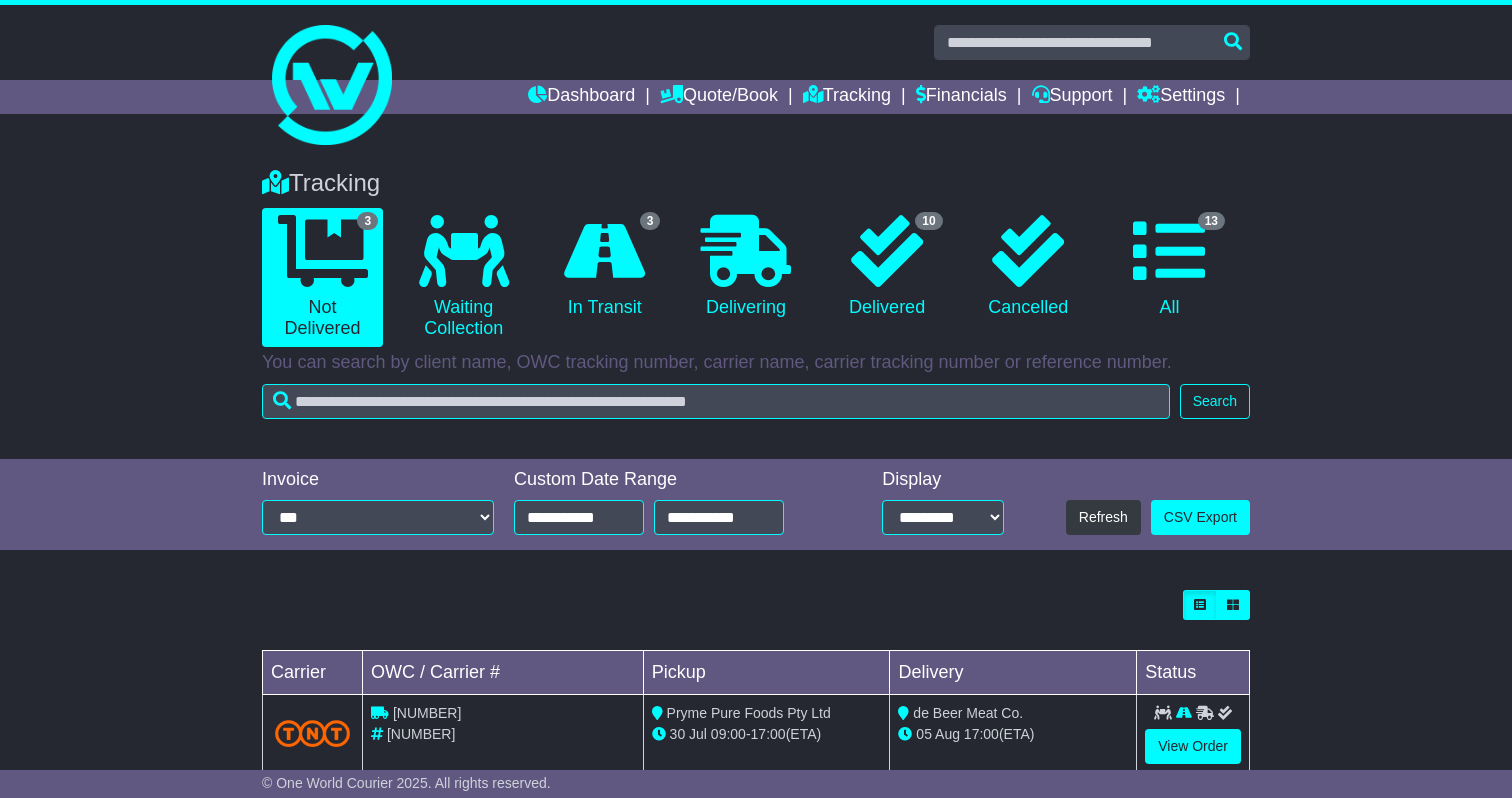 scroll, scrollTop: 0, scrollLeft: 0, axis: both 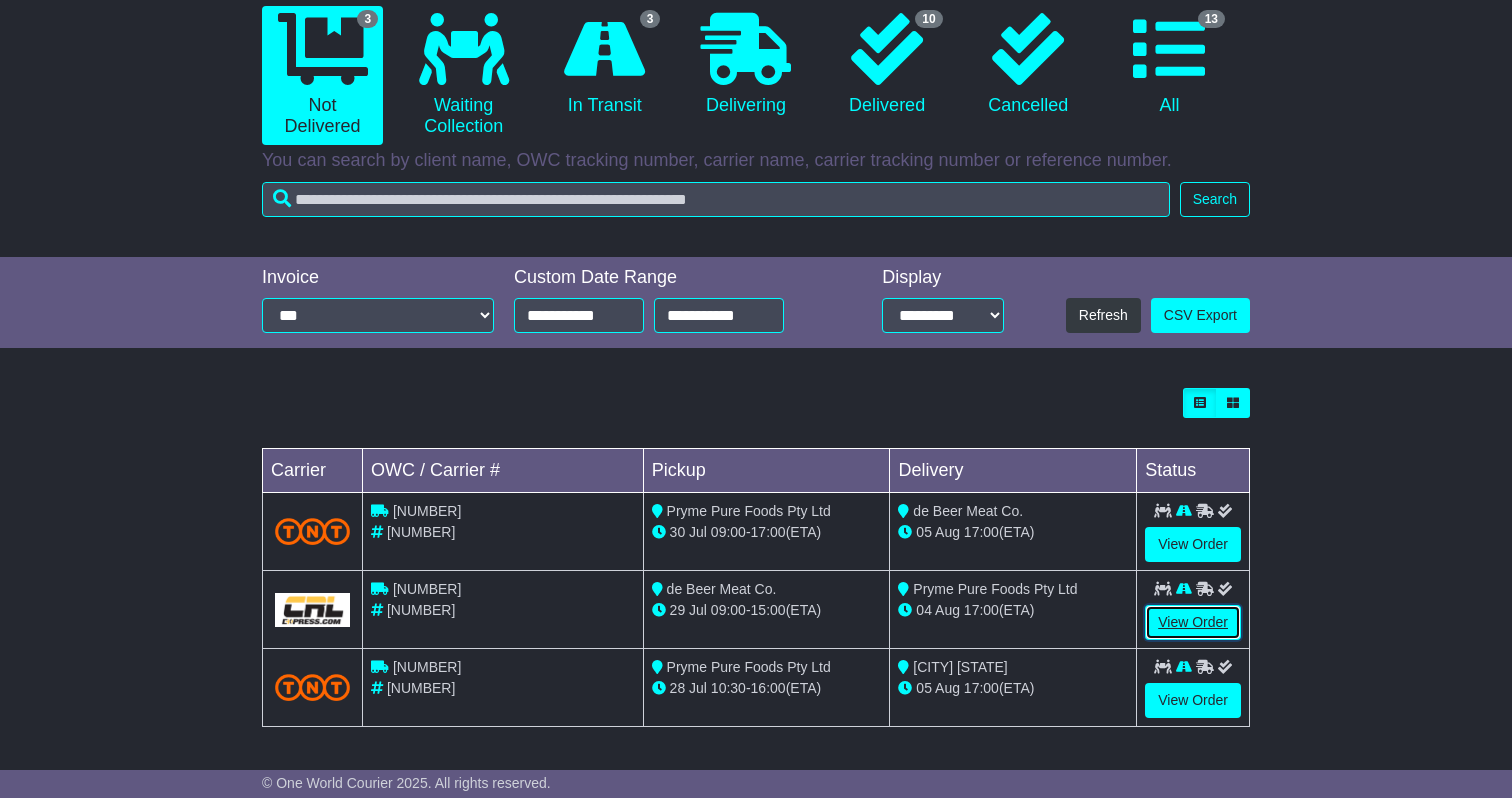 click on "View Order" at bounding box center [1193, 622] 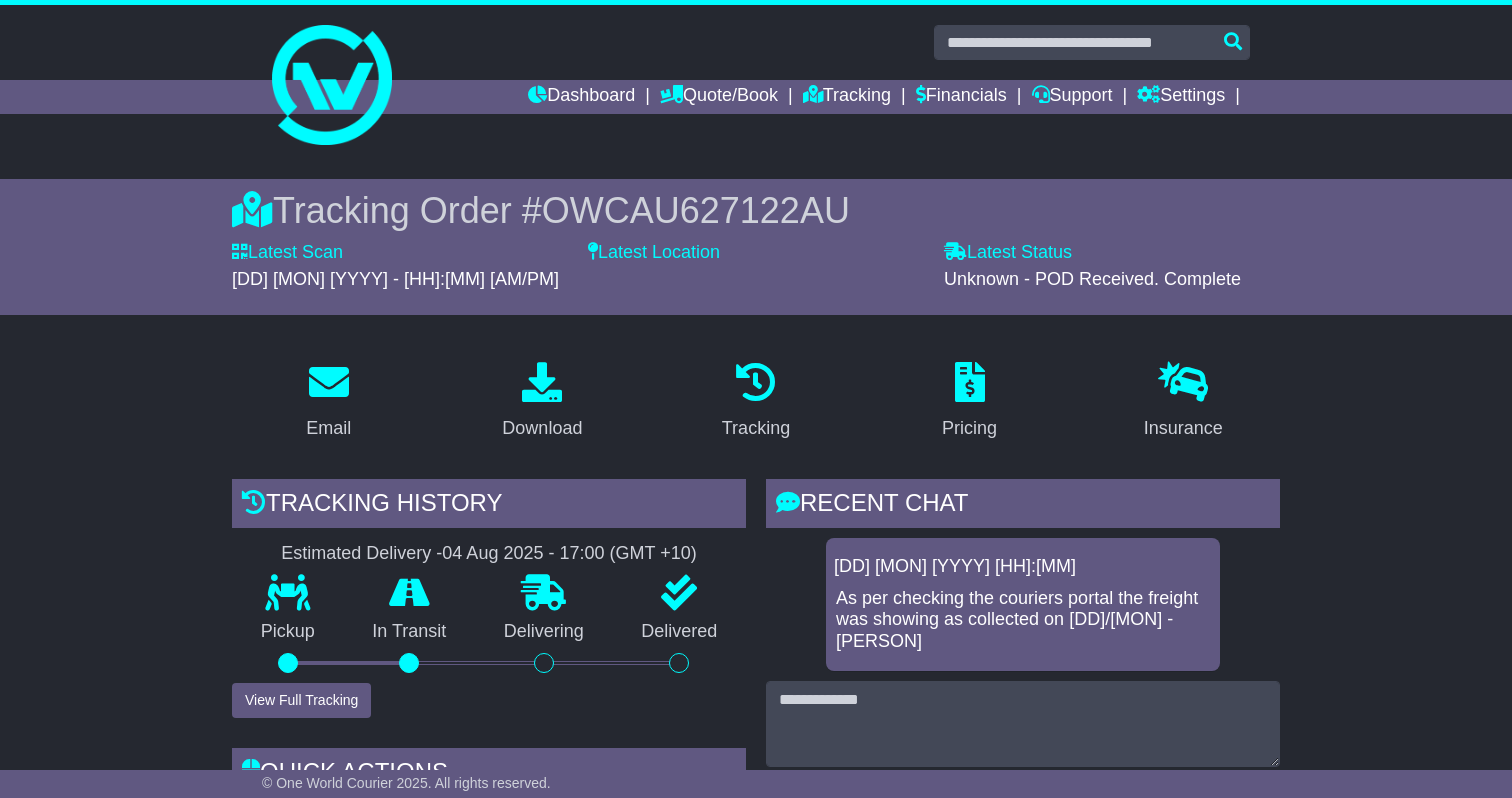 scroll, scrollTop: 0, scrollLeft: 0, axis: both 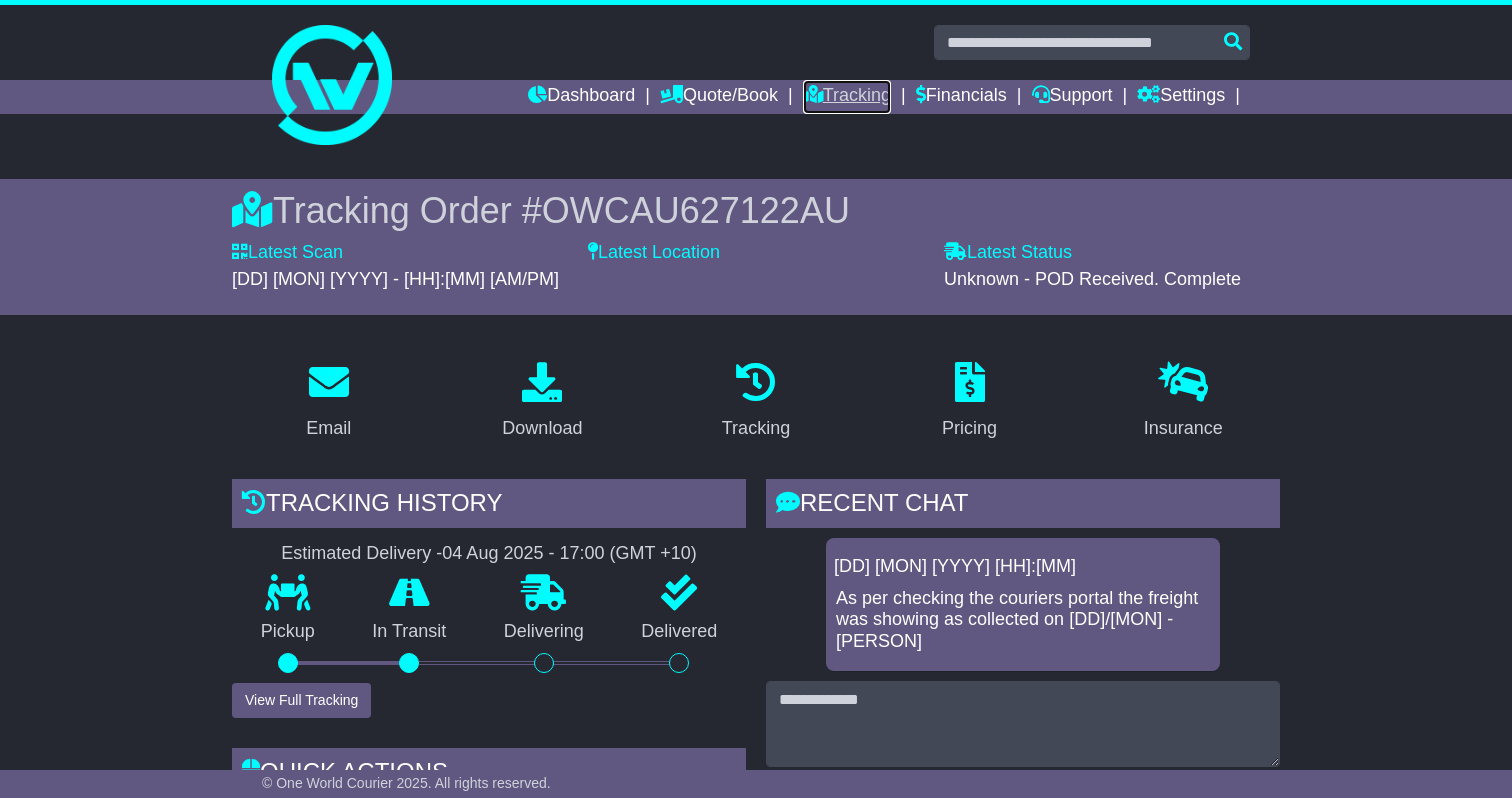click on "Tracking" at bounding box center [847, 97] 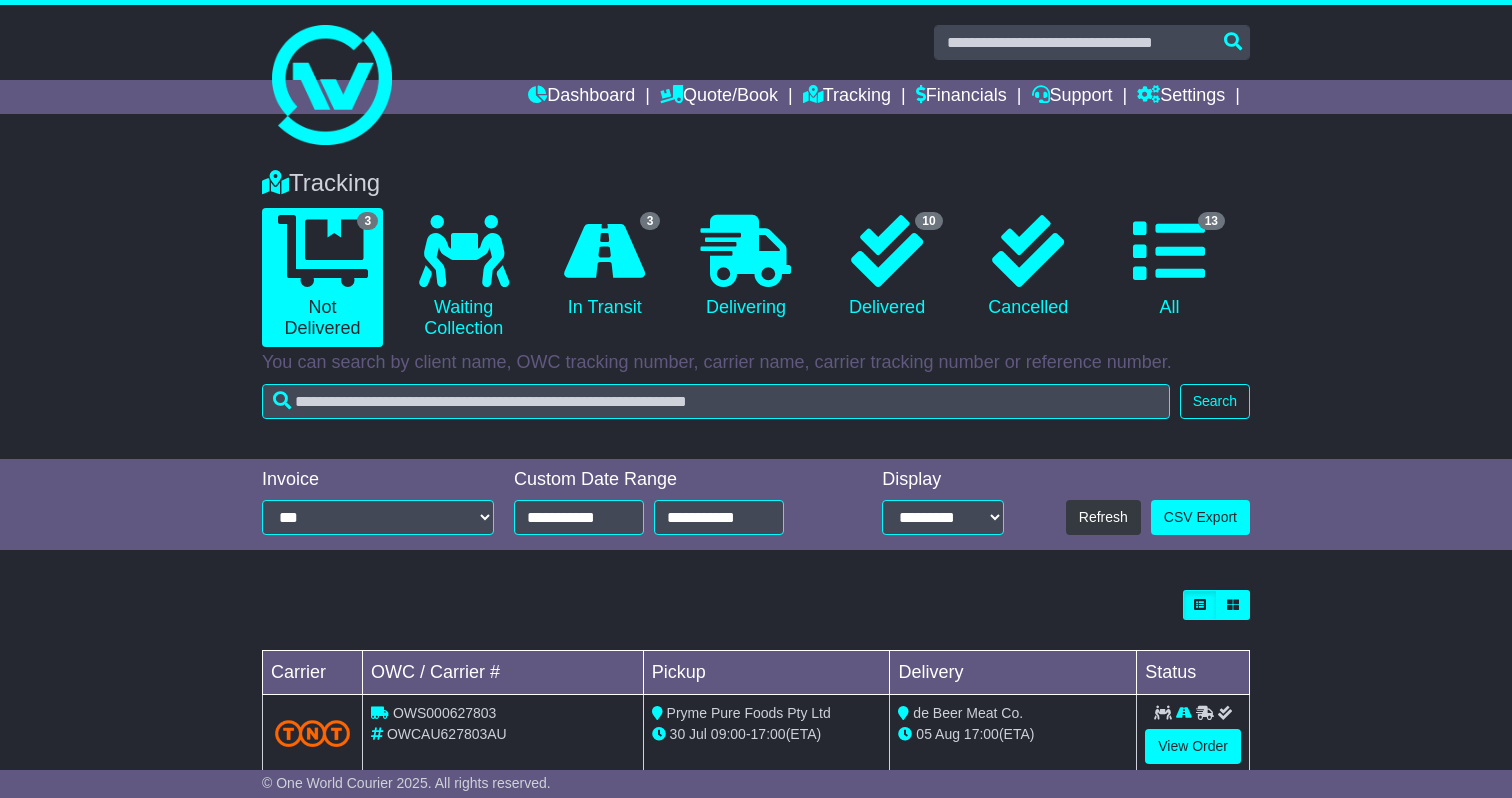 scroll, scrollTop: 0, scrollLeft: 0, axis: both 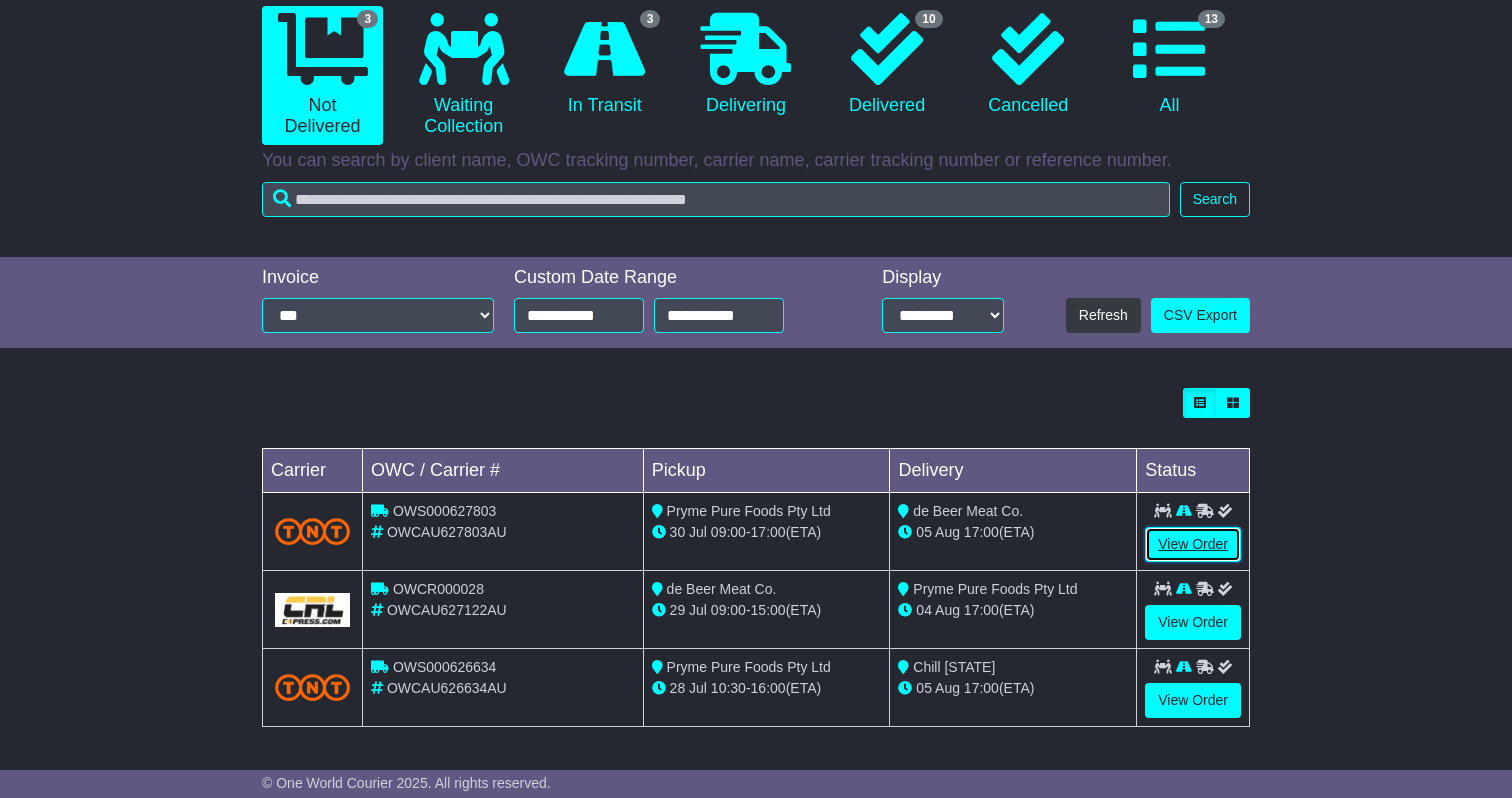 click on "View Order" at bounding box center [1193, 544] 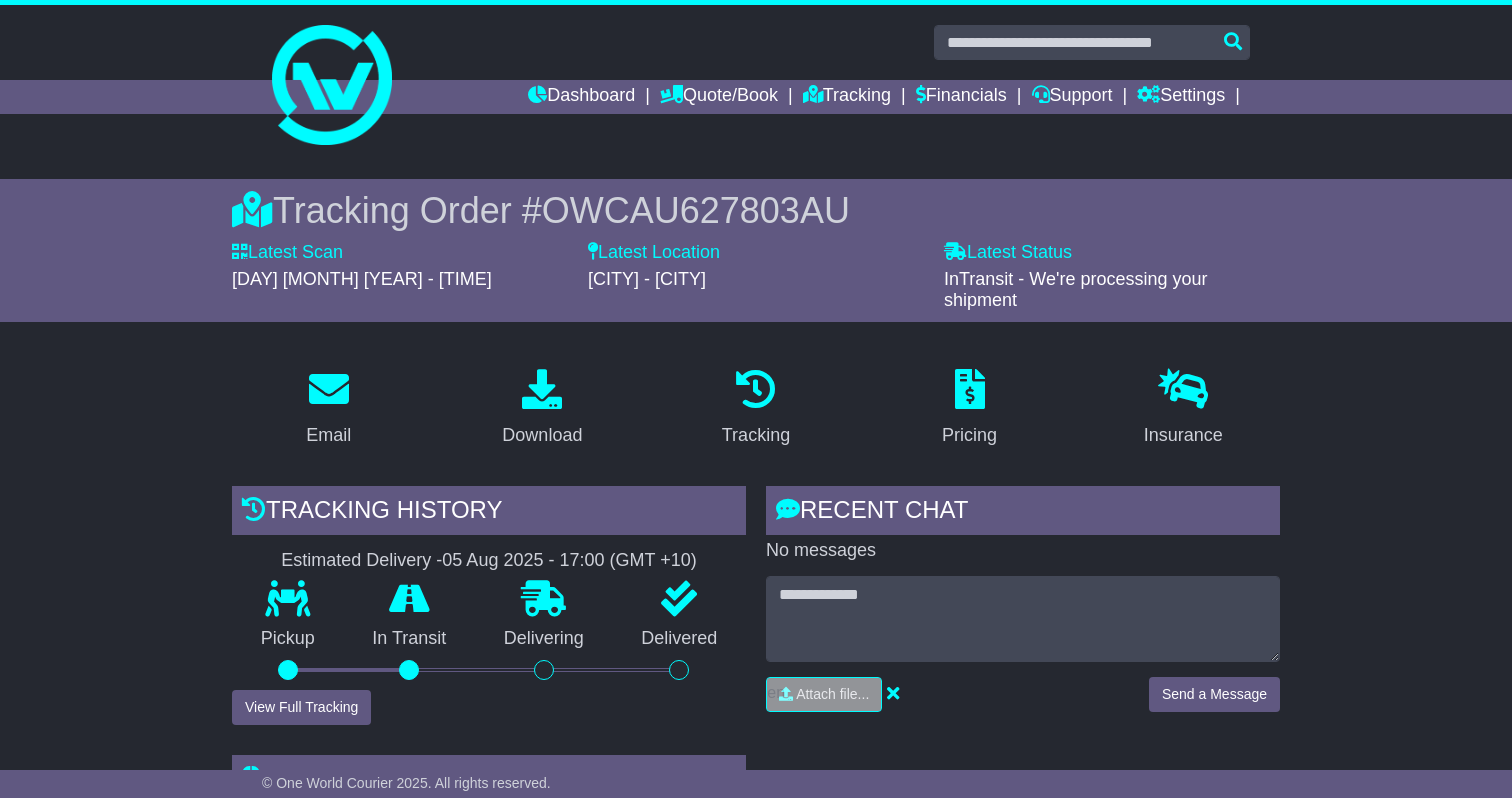 scroll, scrollTop: 0, scrollLeft: 0, axis: both 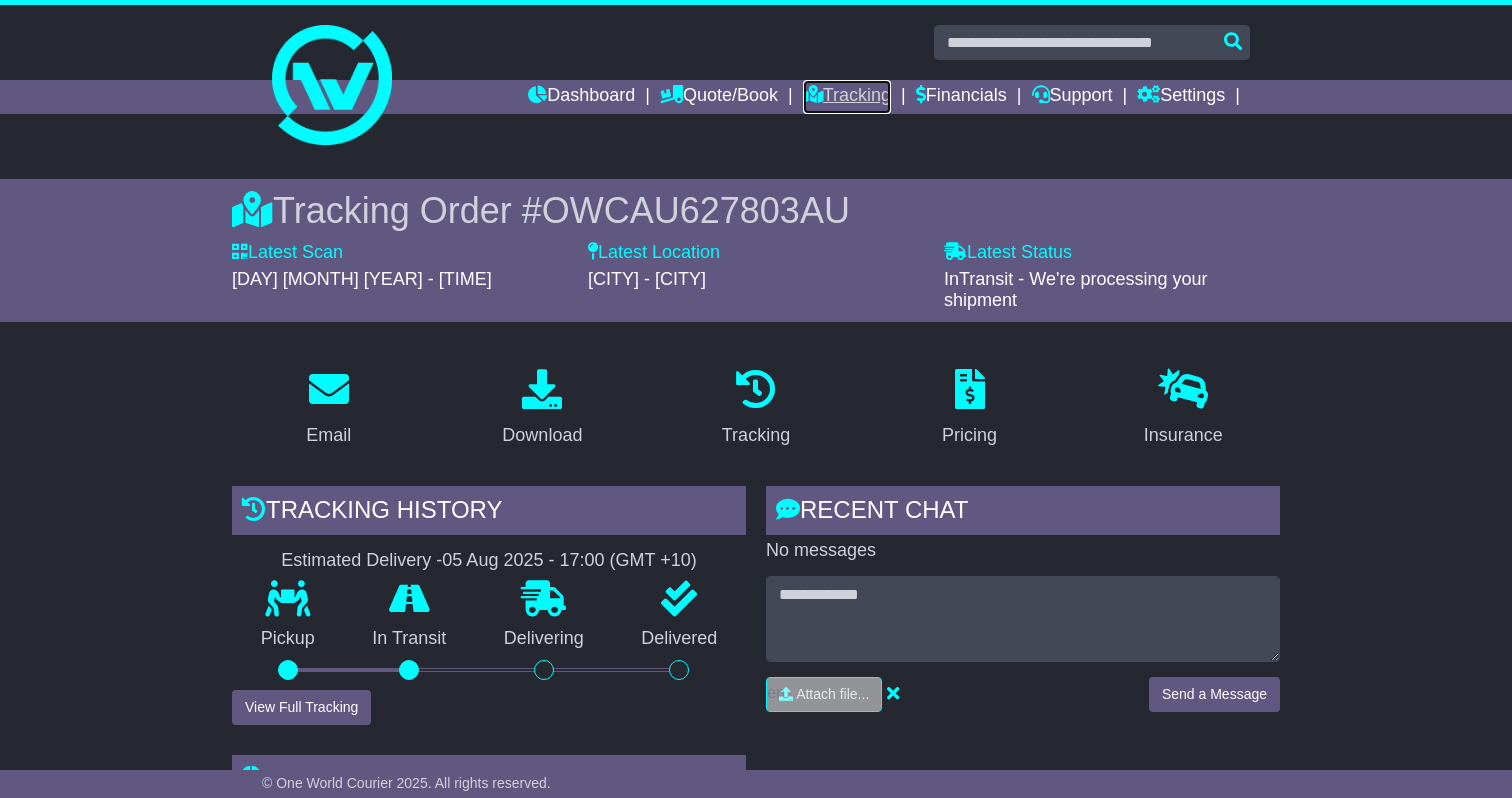 click on "Tracking" at bounding box center [847, 97] 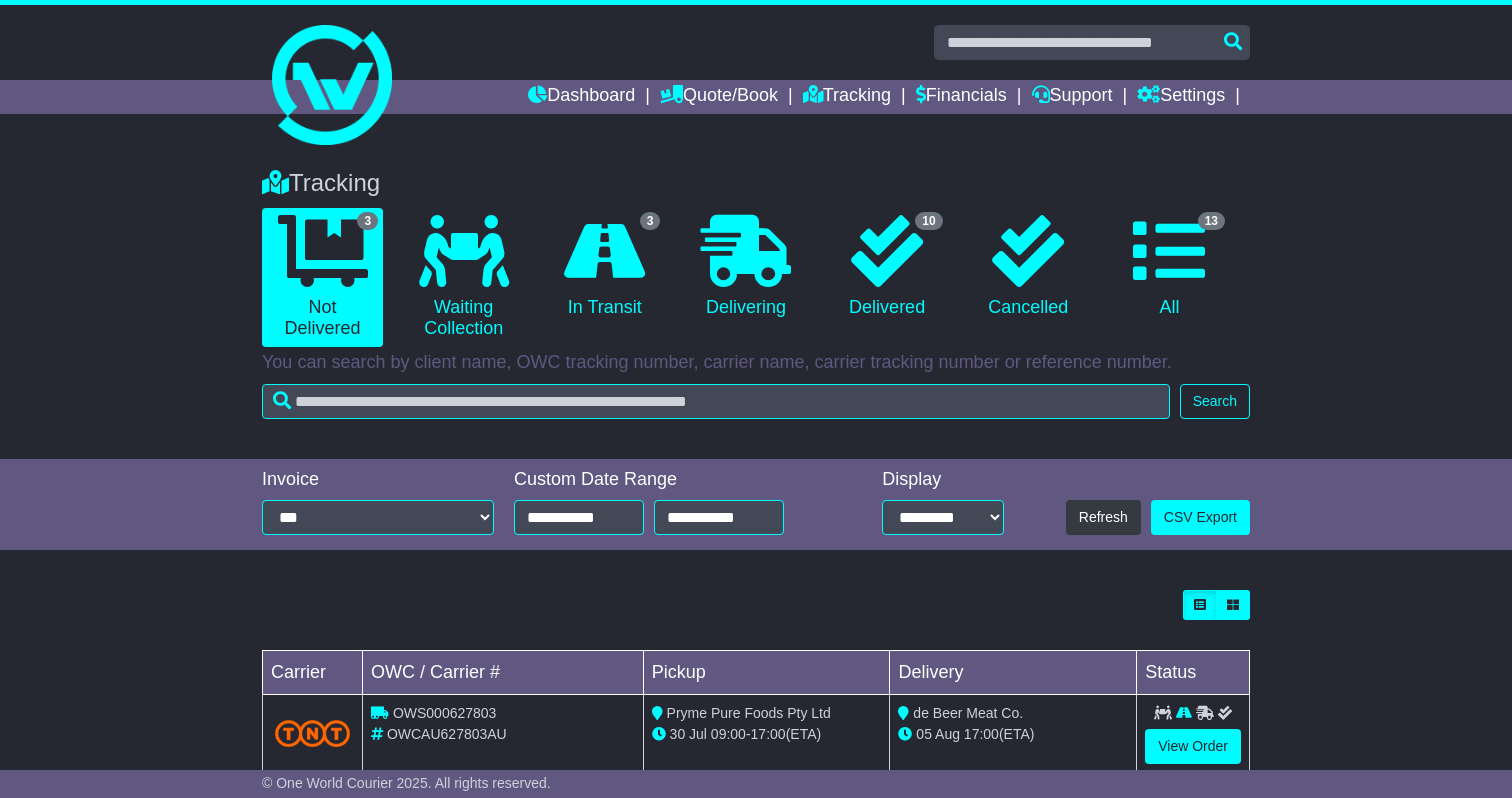 scroll, scrollTop: 0, scrollLeft: 0, axis: both 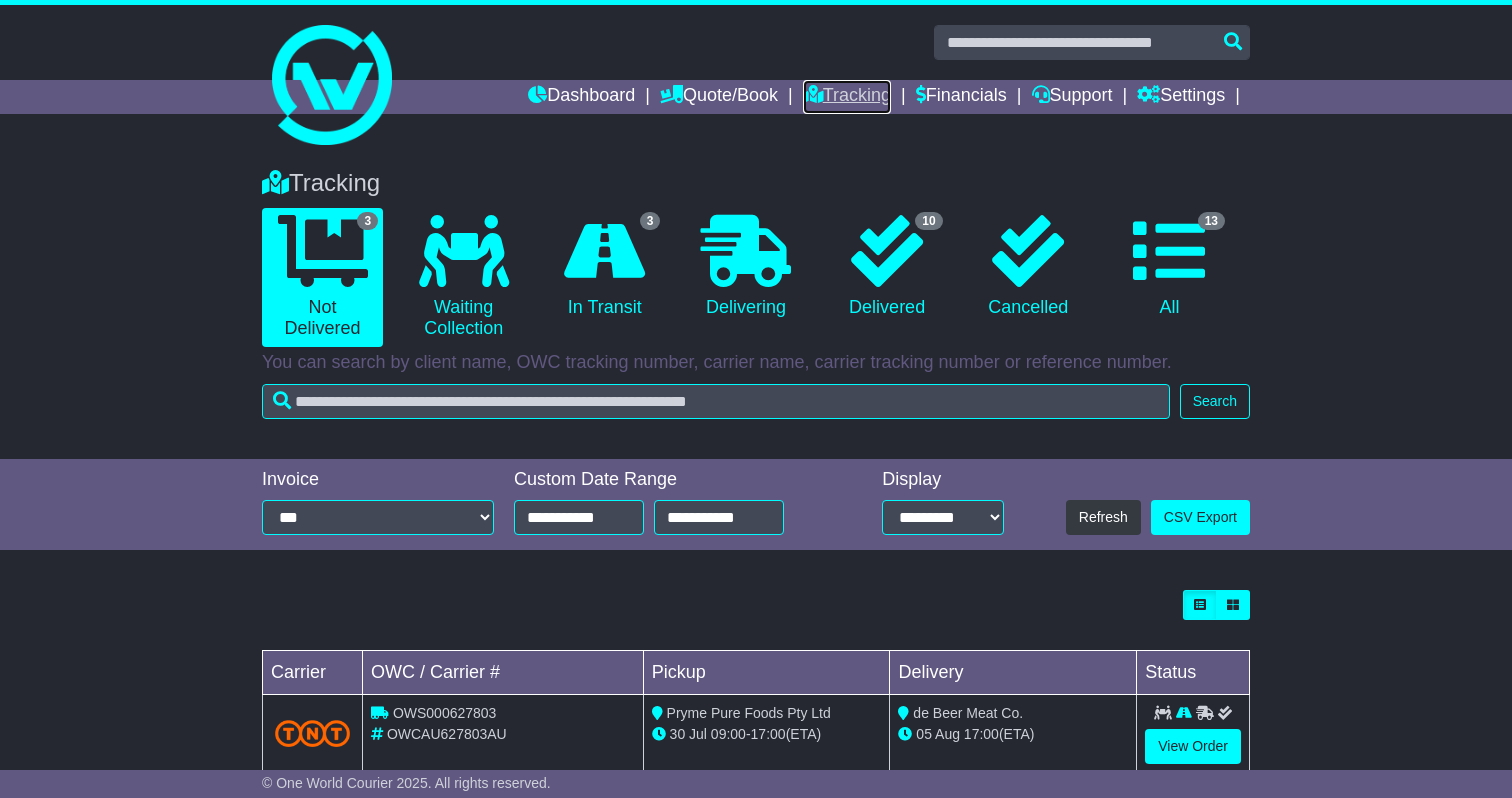 click on "Tracking" at bounding box center (847, 97) 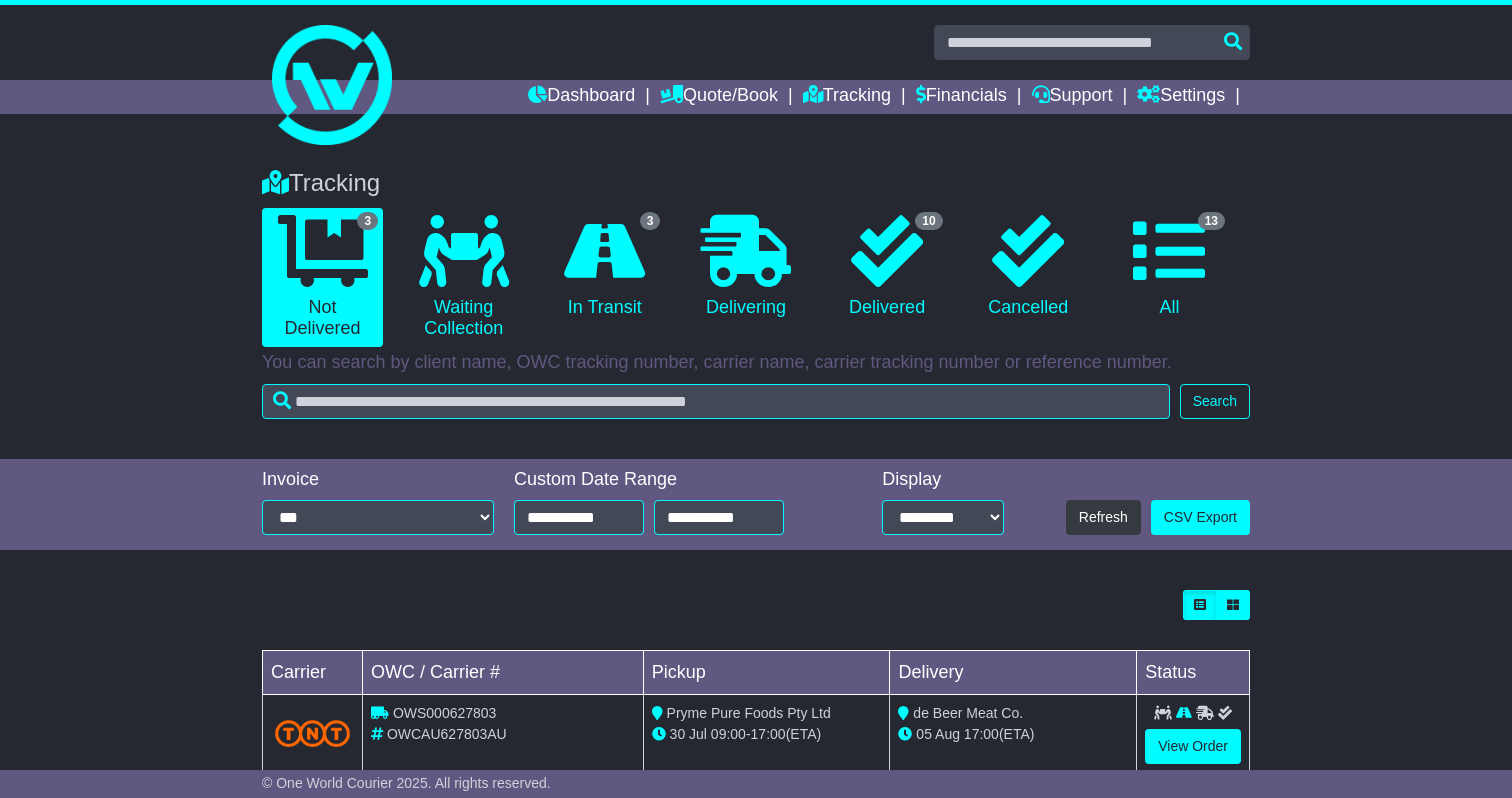 scroll, scrollTop: 0, scrollLeft: 0, axis: both 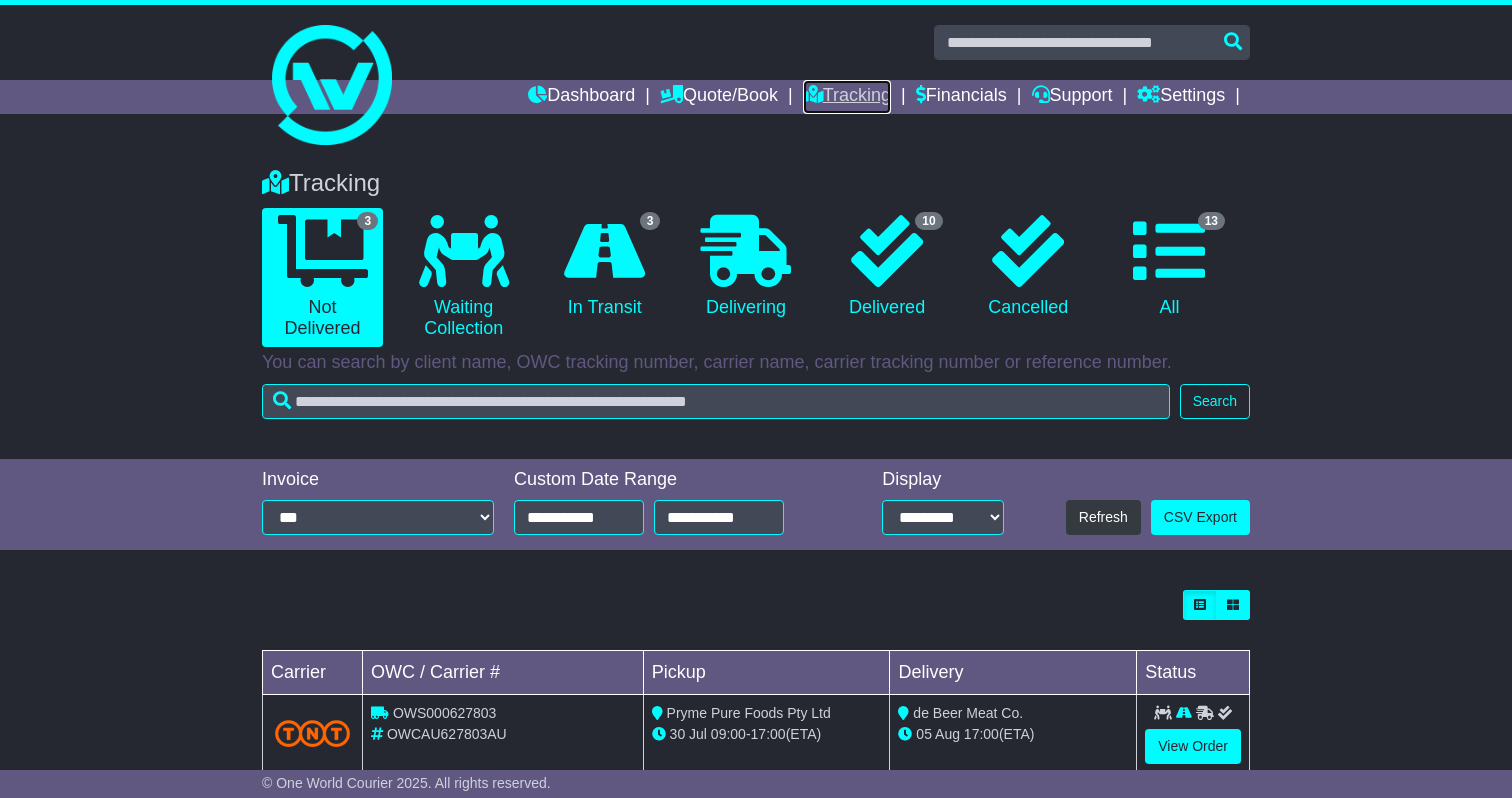 click on "Tracking" at bounding box center (847, 97) 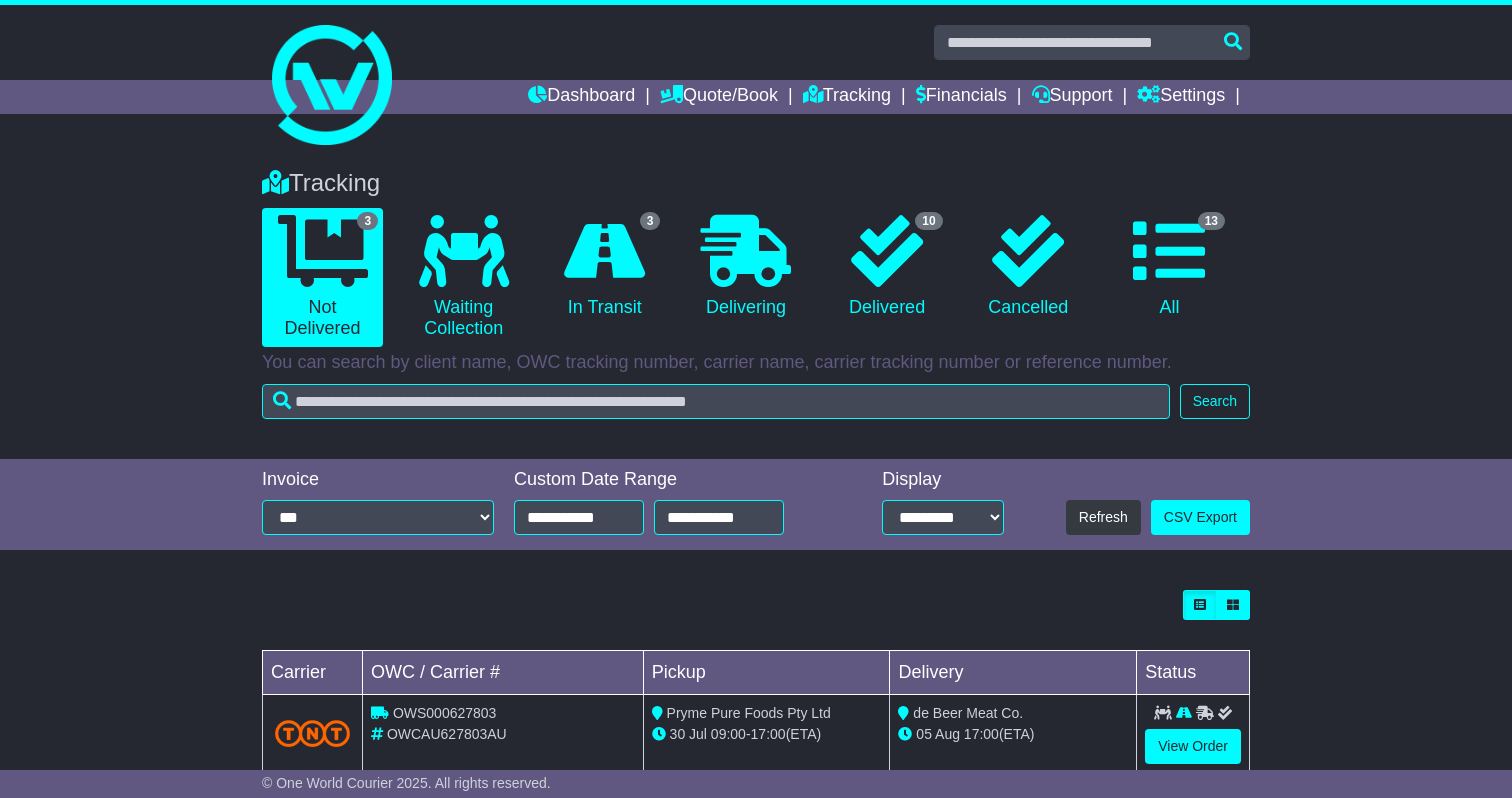 scroll, scrollTop: 0, scrollLeft: 0, axis: both 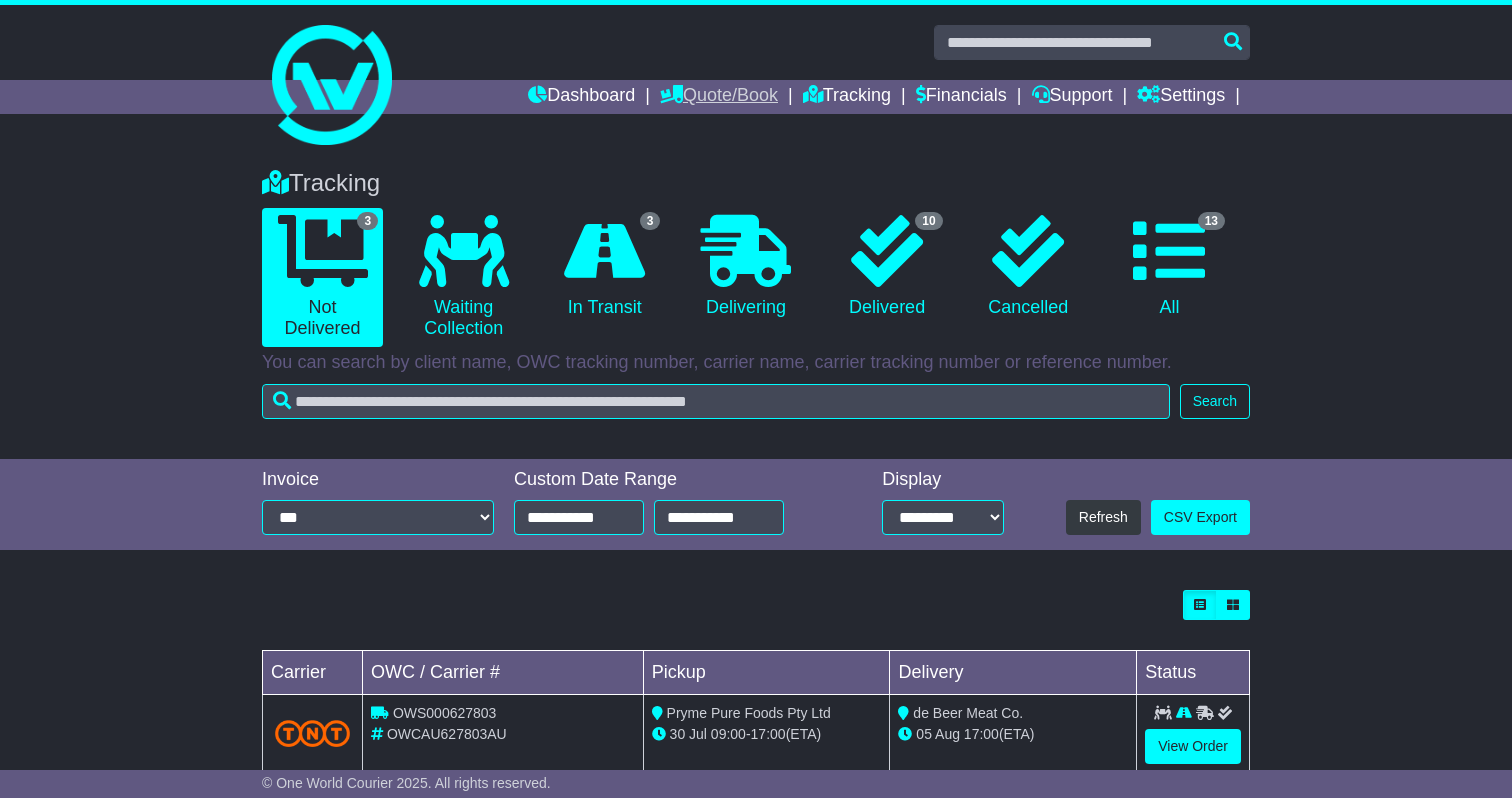 click on "Quote/Book" at bounding box center (719, 97) 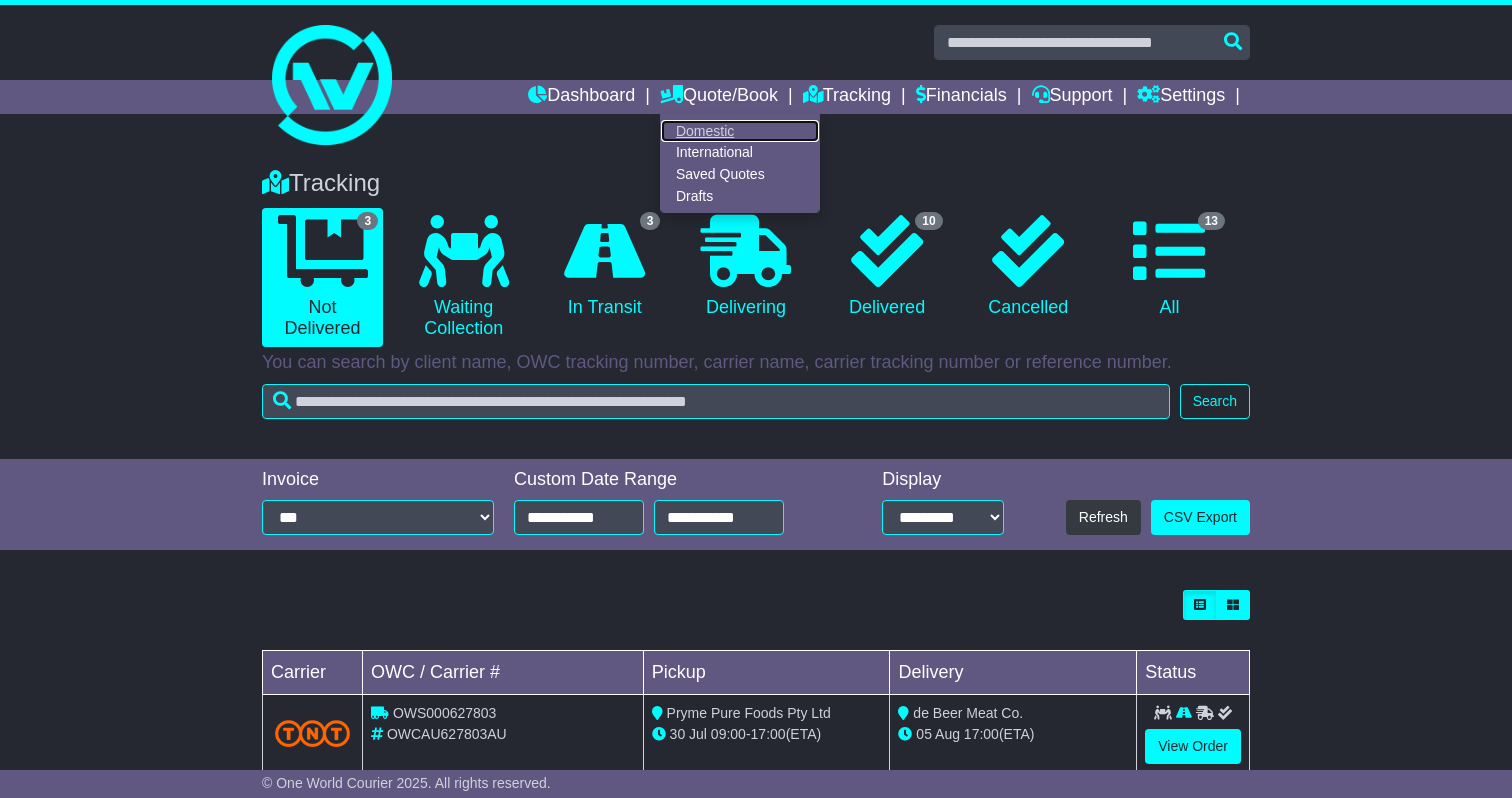 click on "Domestic" at bounding box center (740, 131) 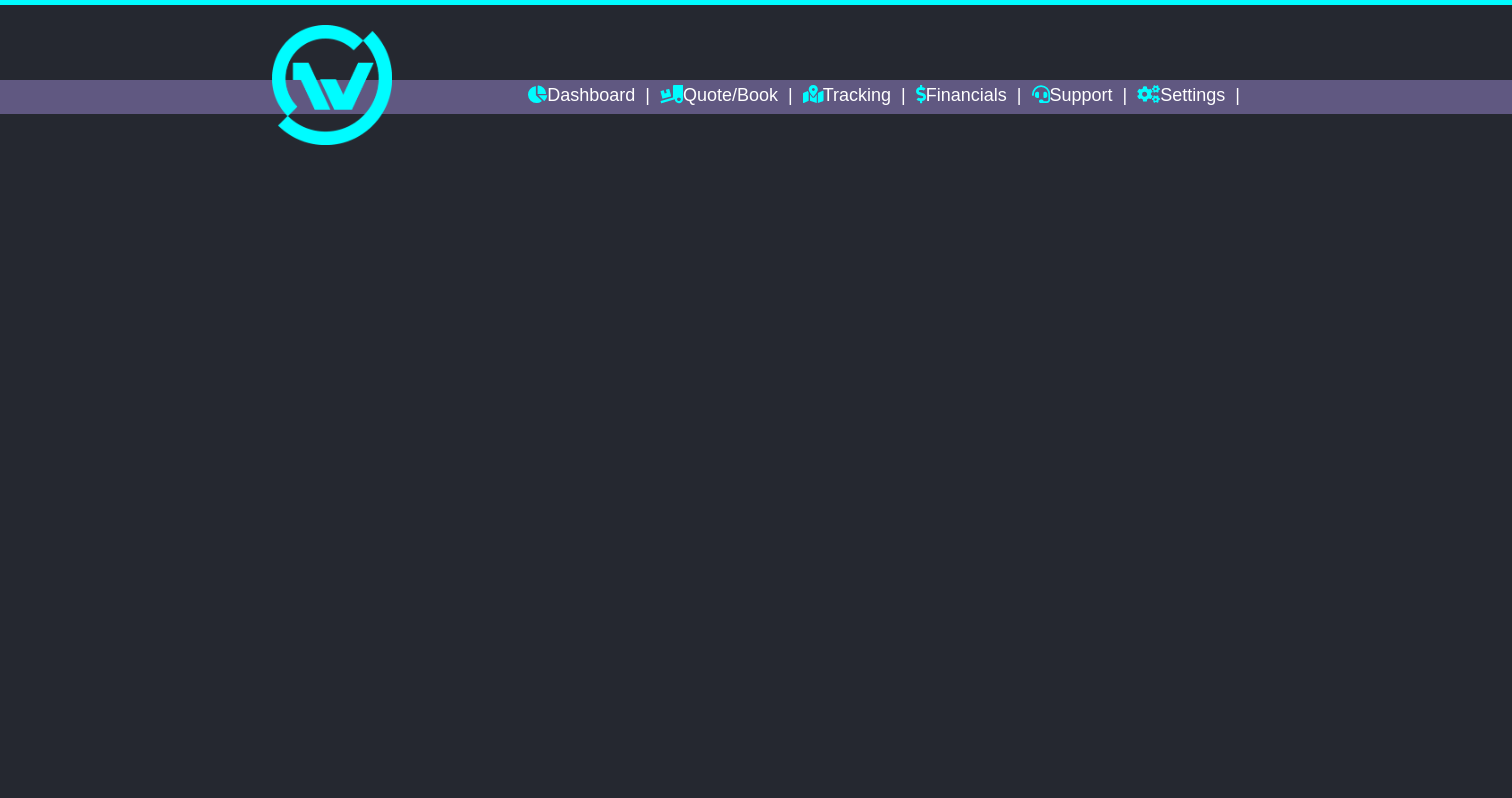 scroll, scrollTop: 0, scrollLeft: 0, axis: both 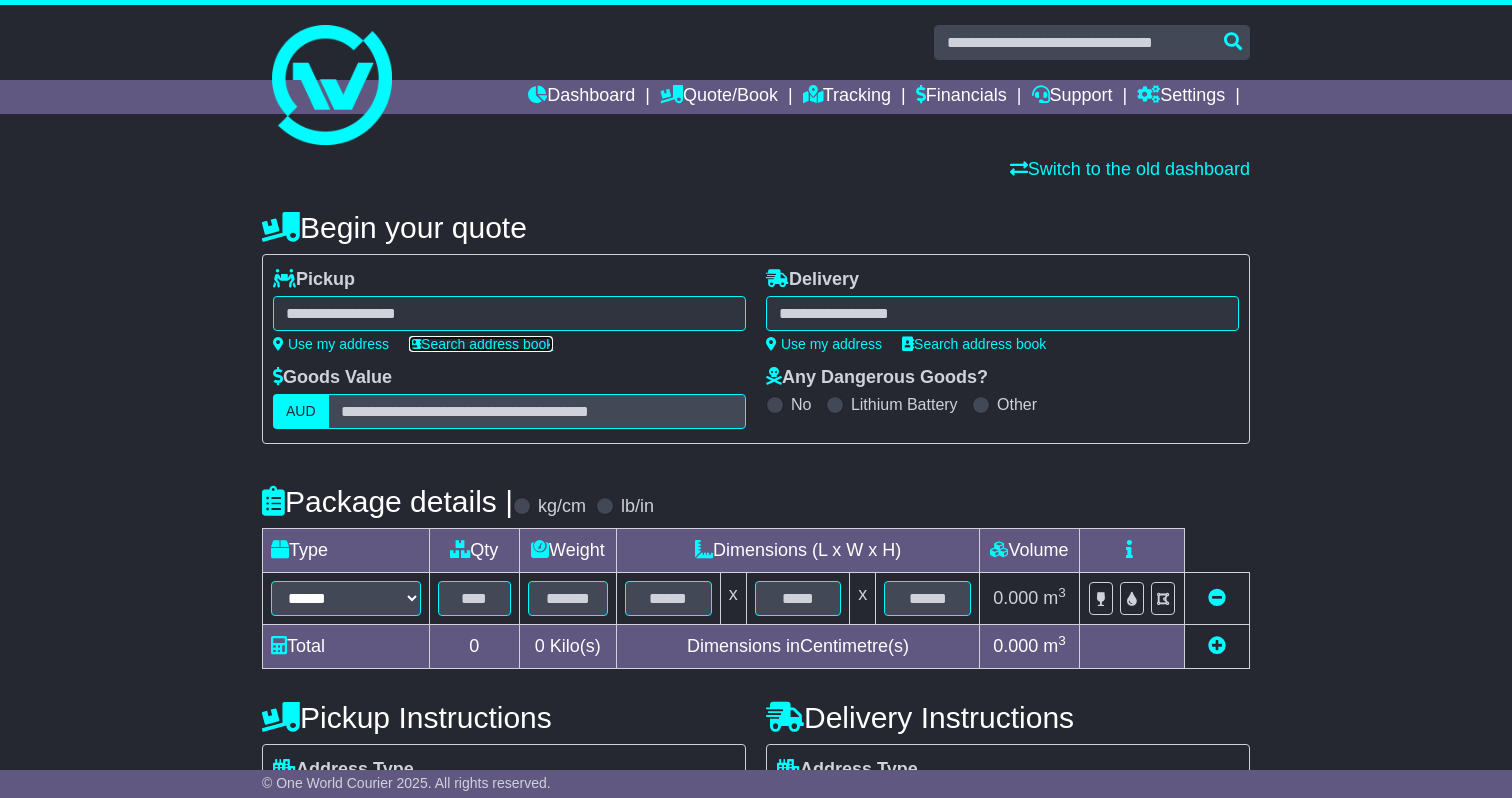 click on "Search address book" at bounding box center (481, 344) 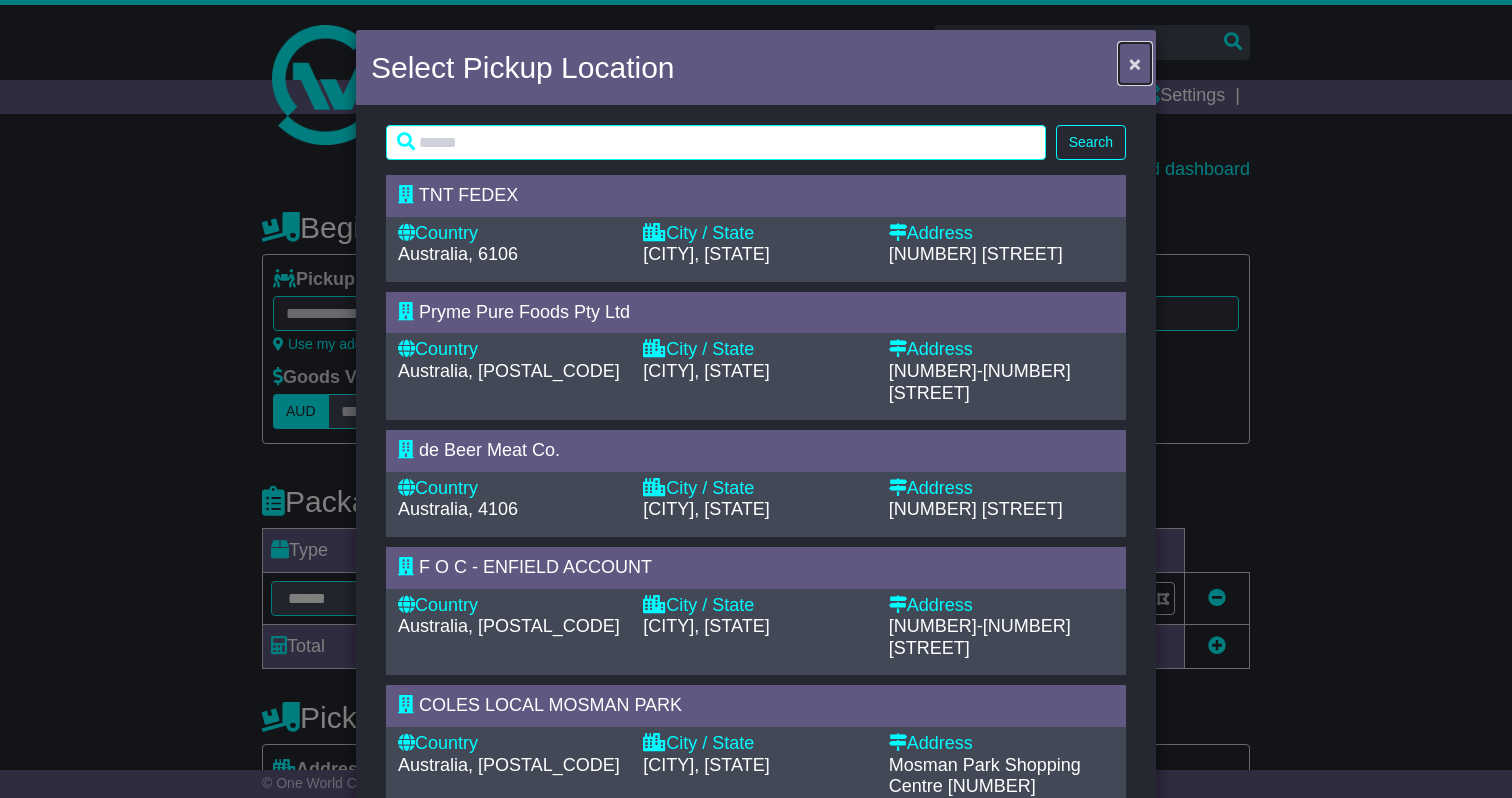 click on "×" at bounding box center (1135, 63) 